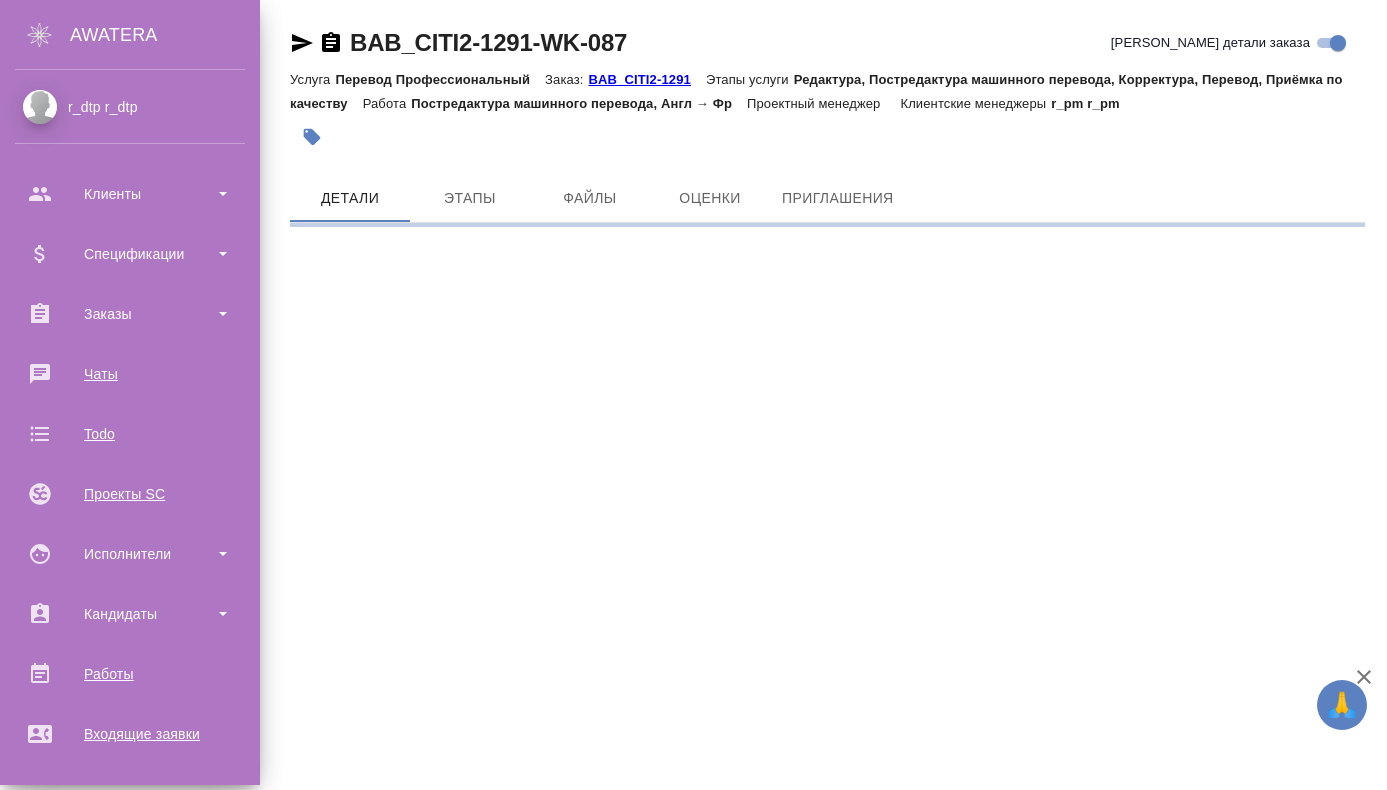 scroll, scrollTop: 0, scrollLeft: 0, axis: both 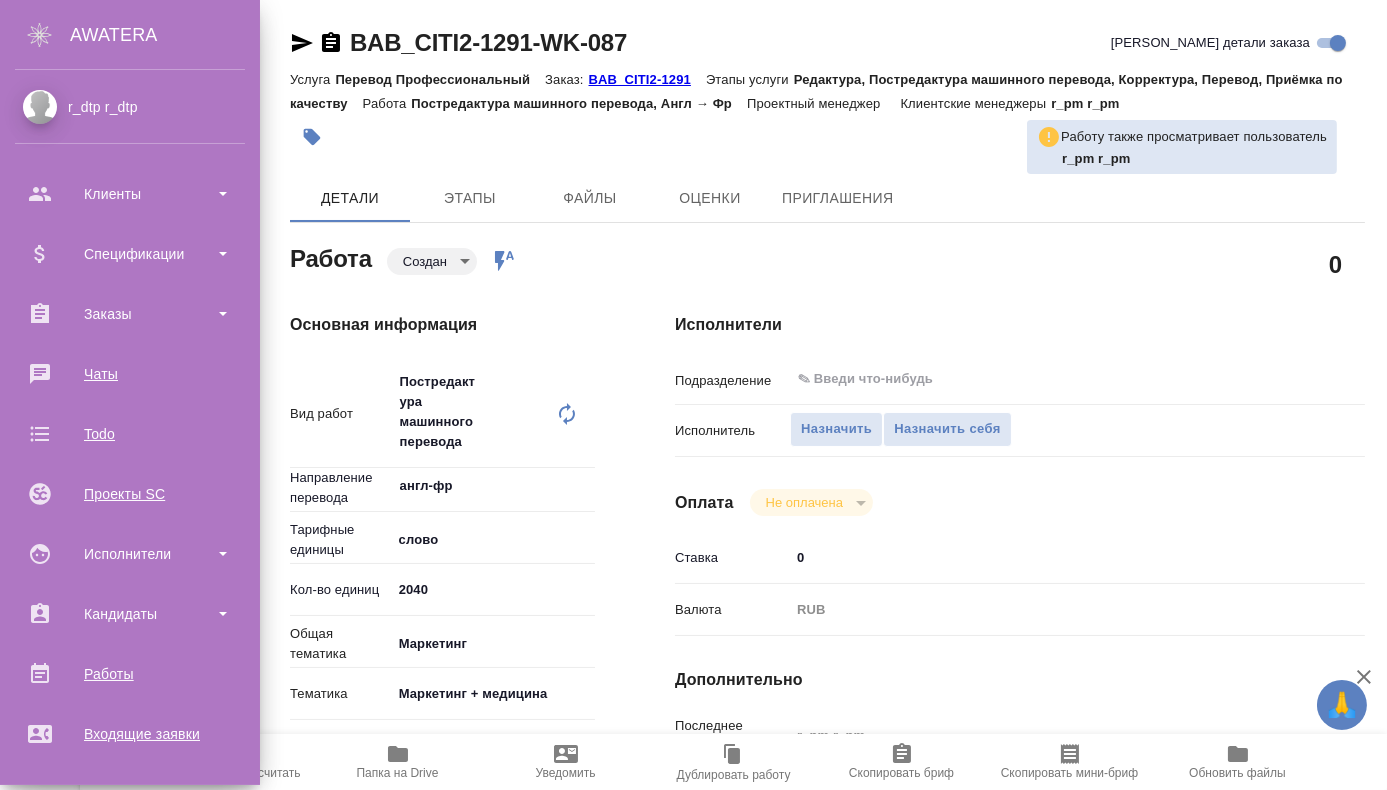 type on "x" 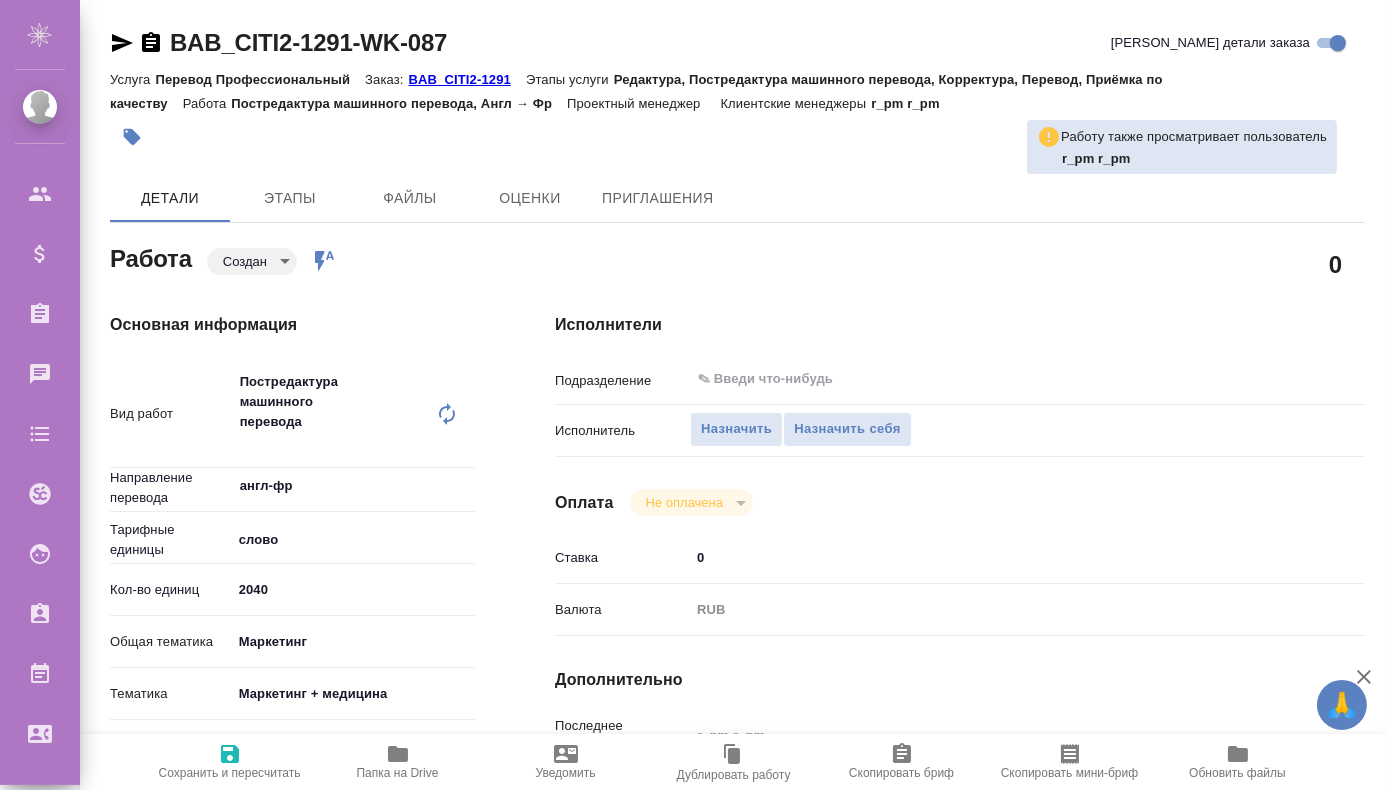 type on "x" 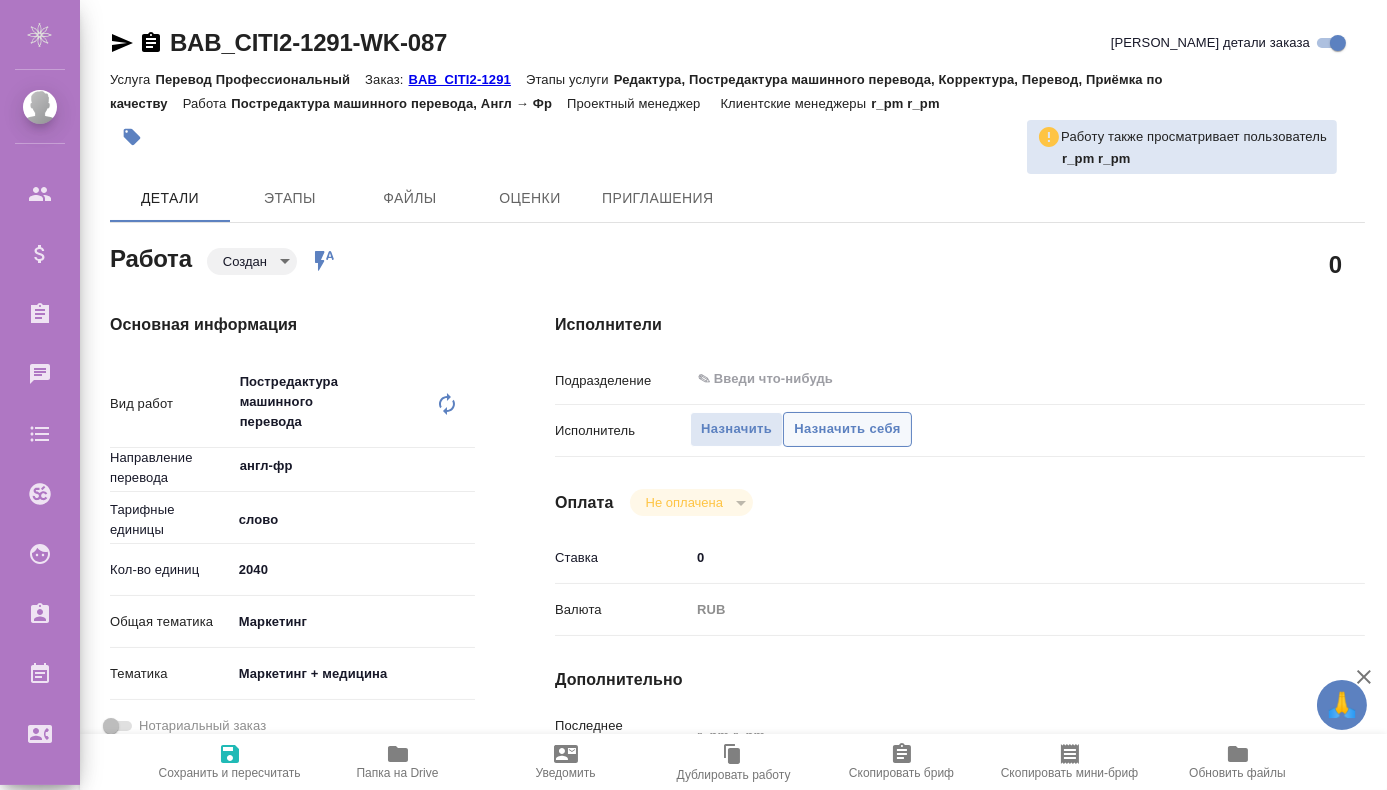 type on "x" 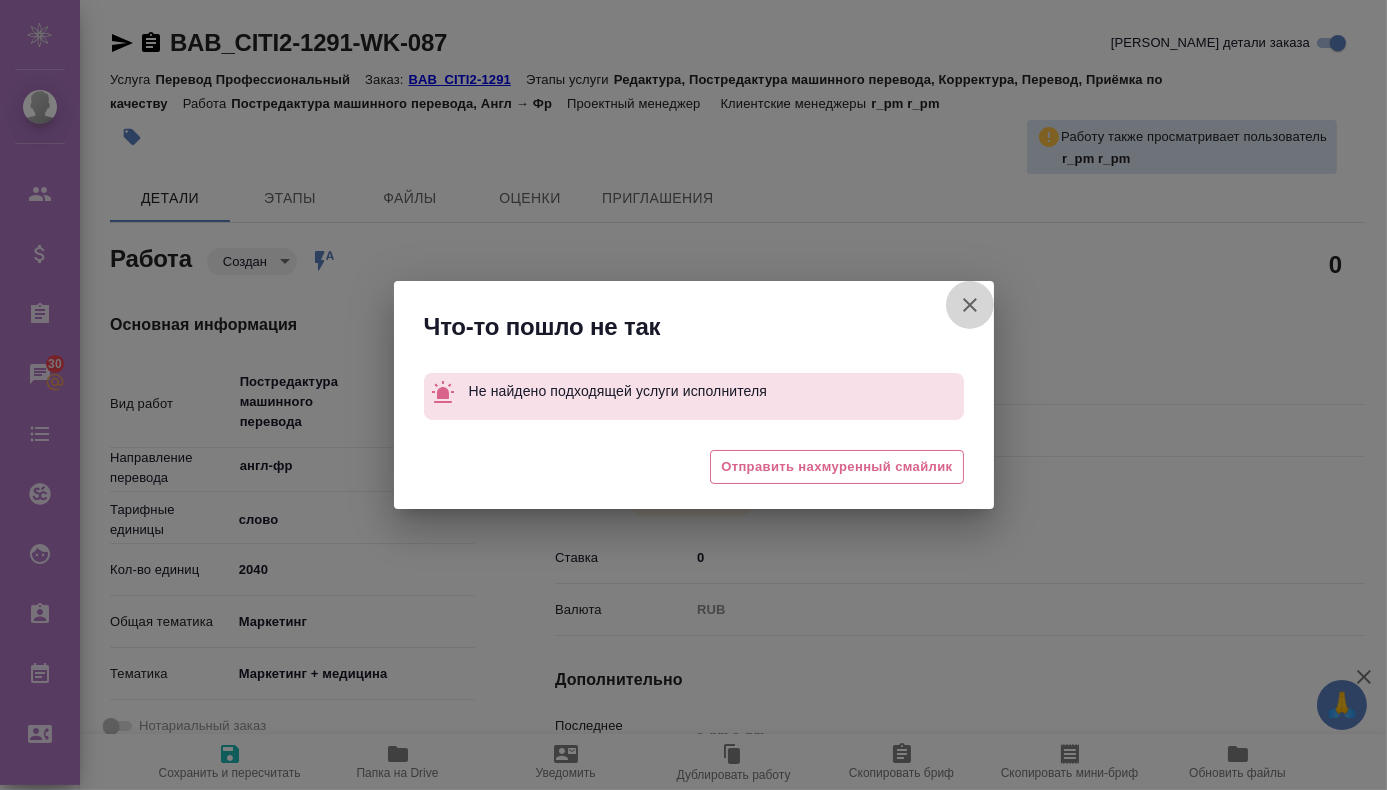 click 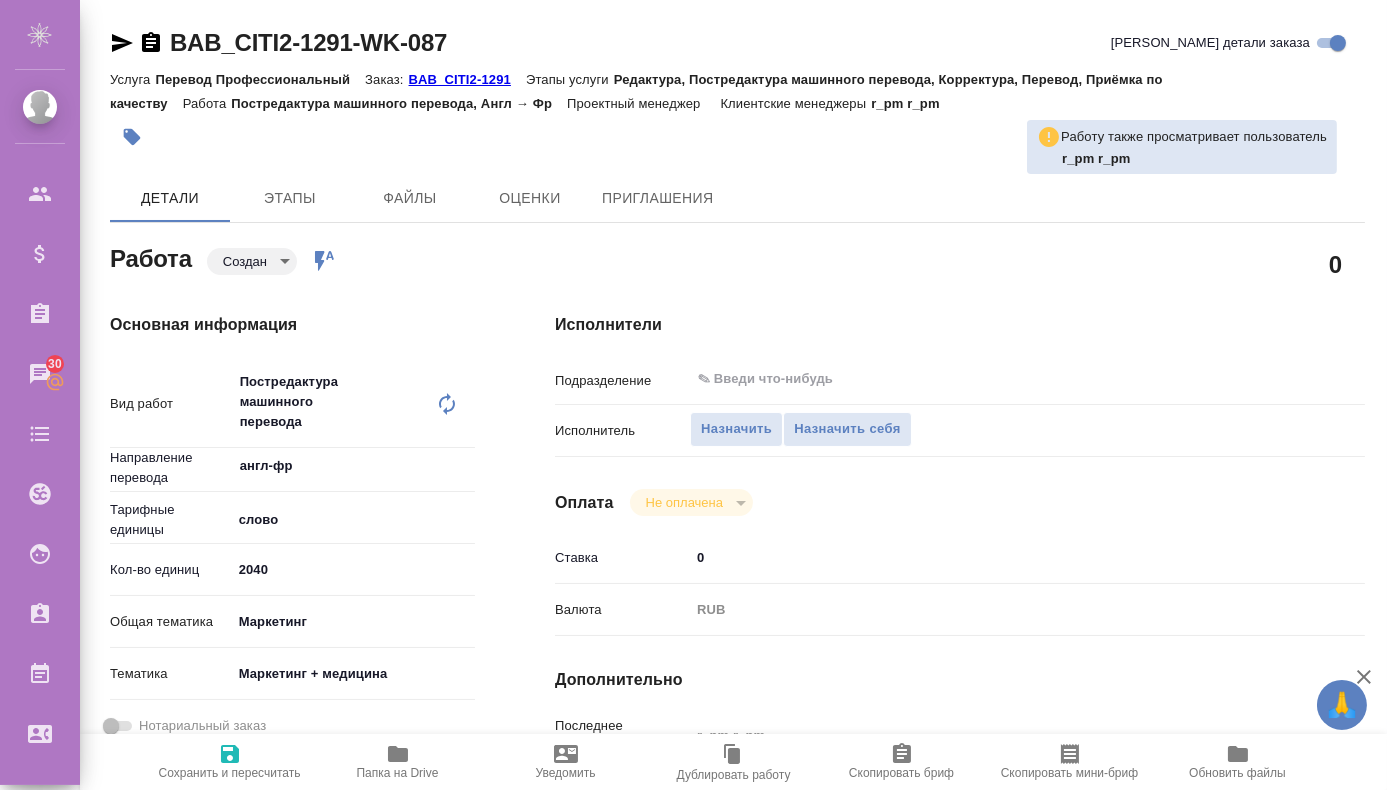 click 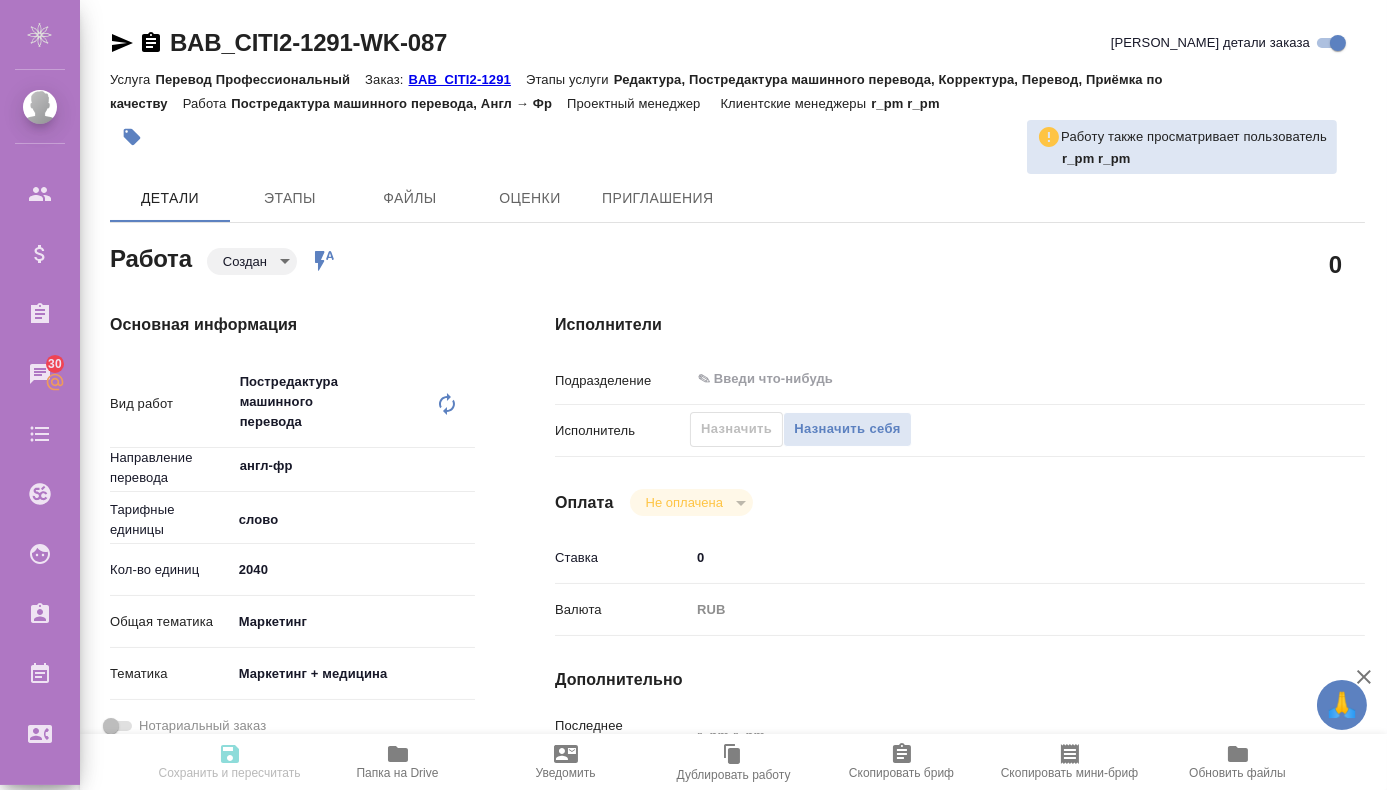 type on "x" 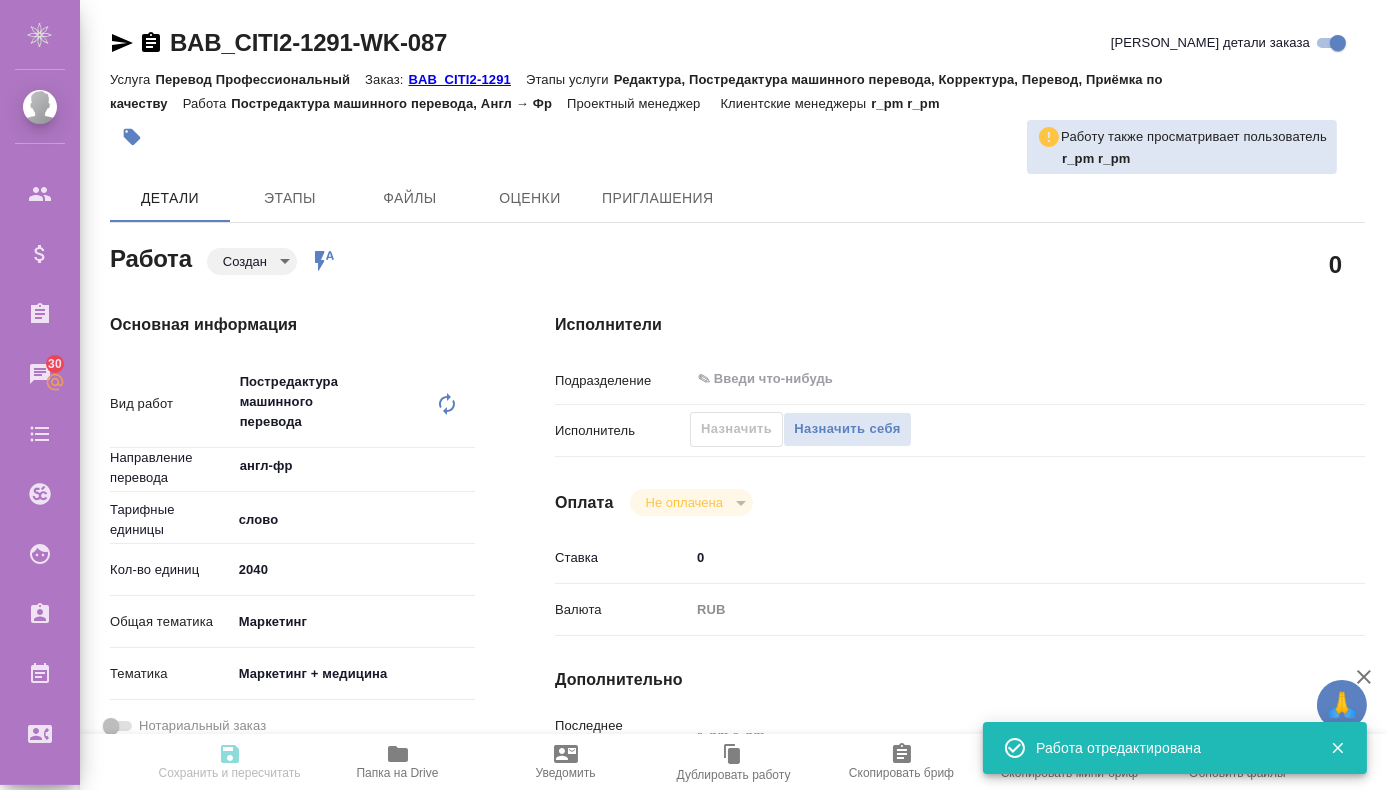 type on "x" 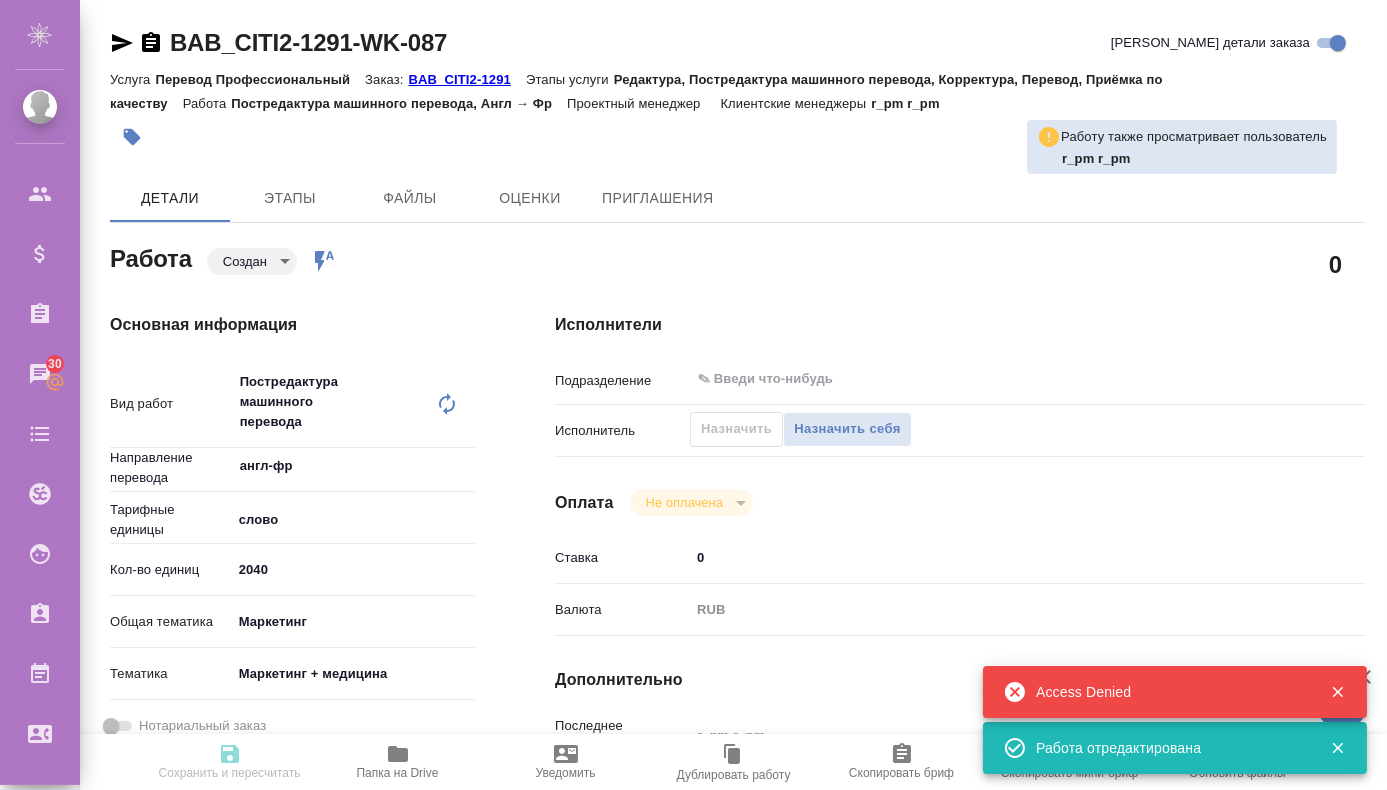 type on "x" 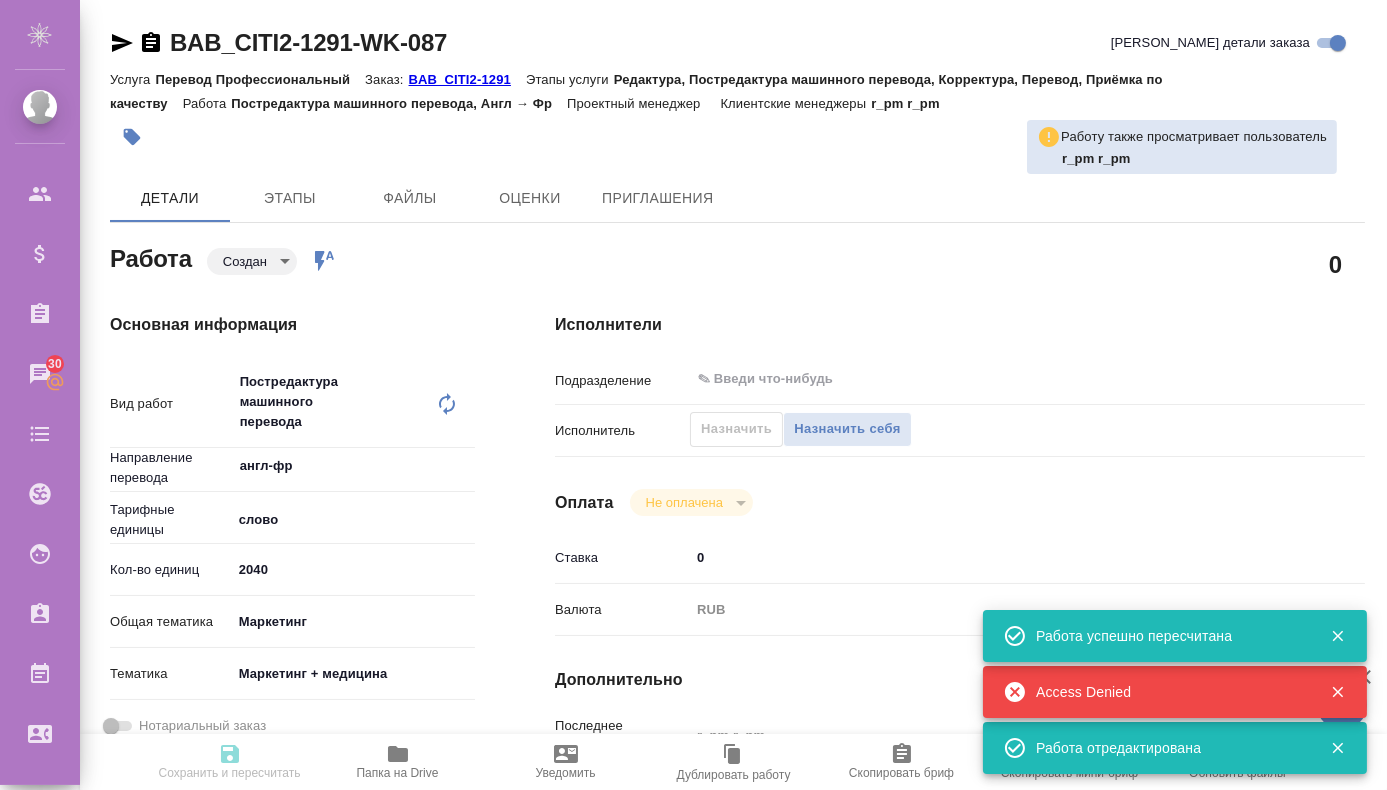 type on "created" 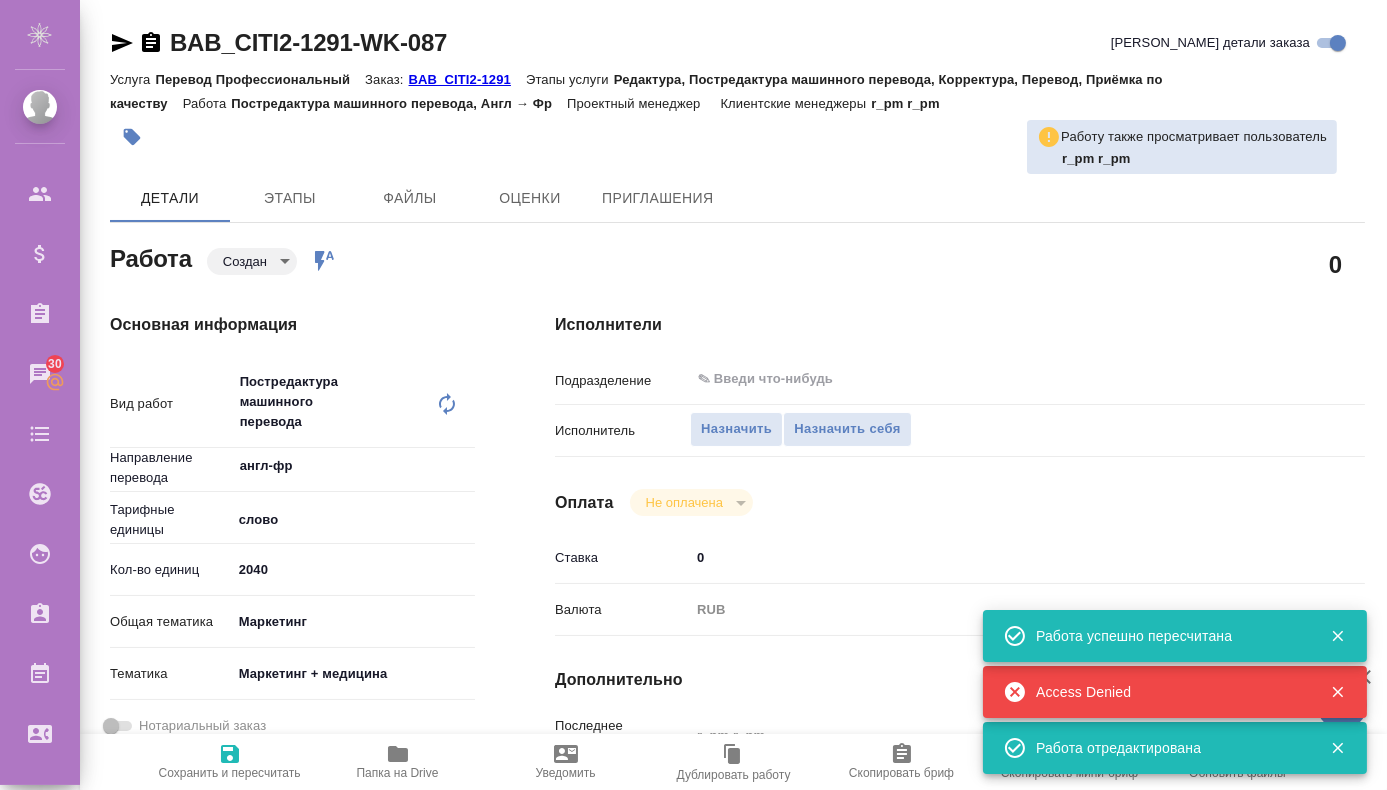type on "x" 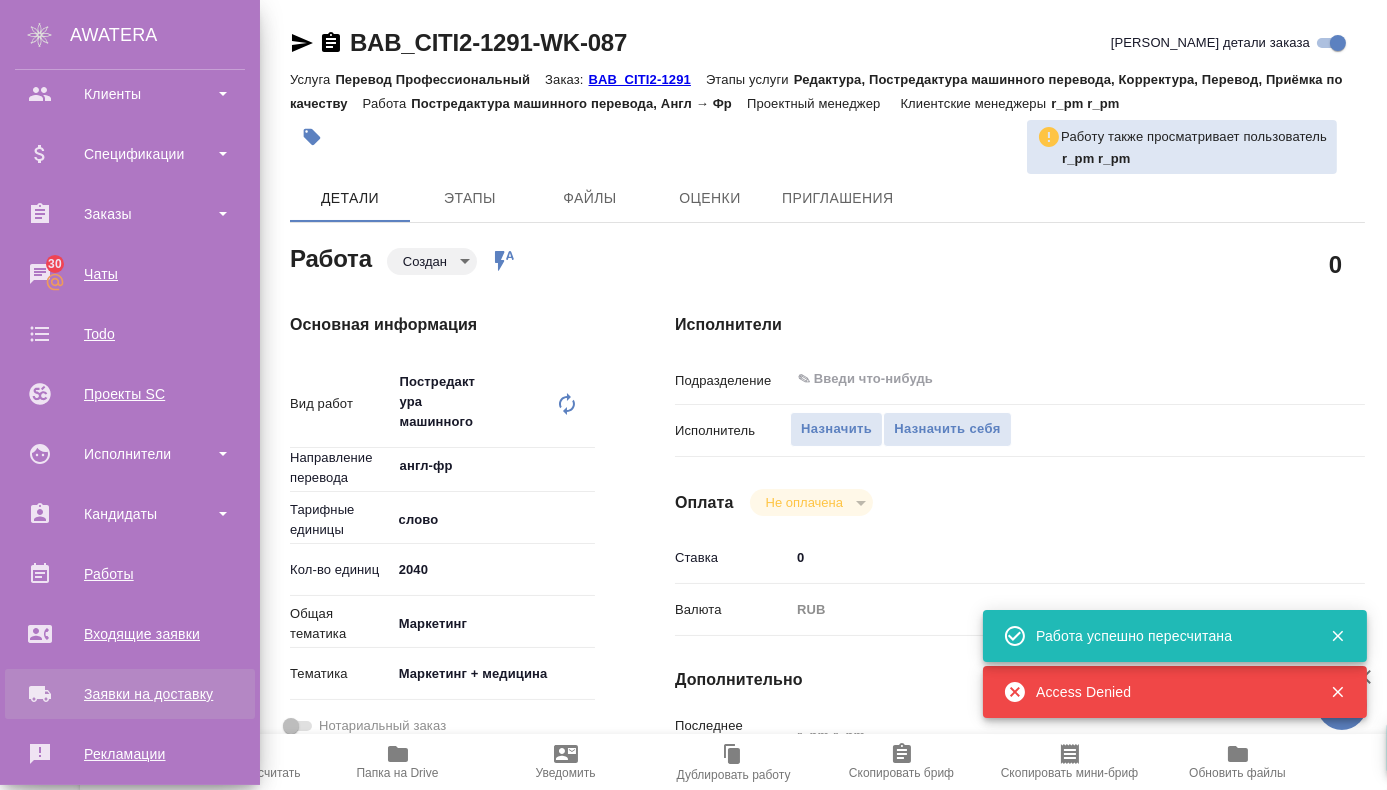 scroll, scrollTop: 300, scrollLeft: 0, axis: vertical 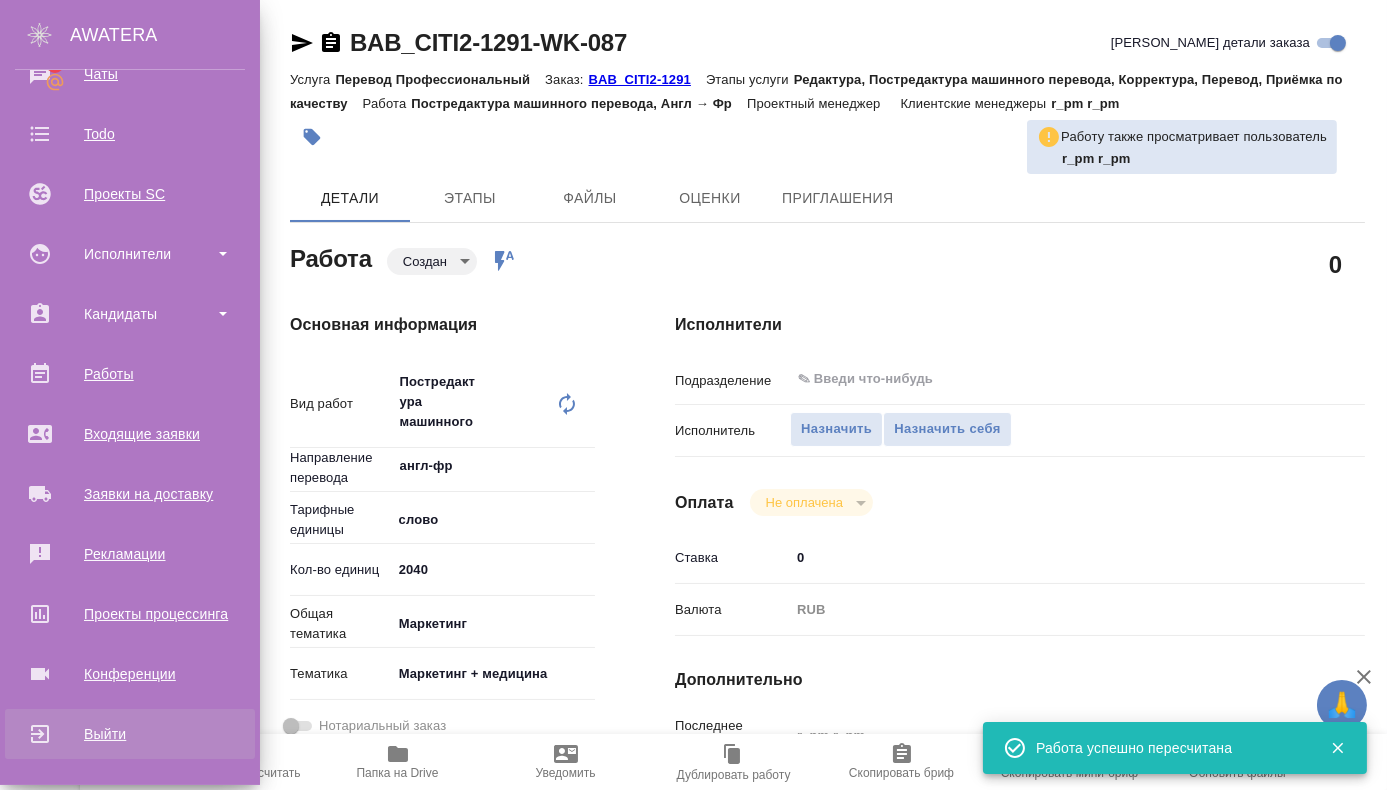 type on "x" 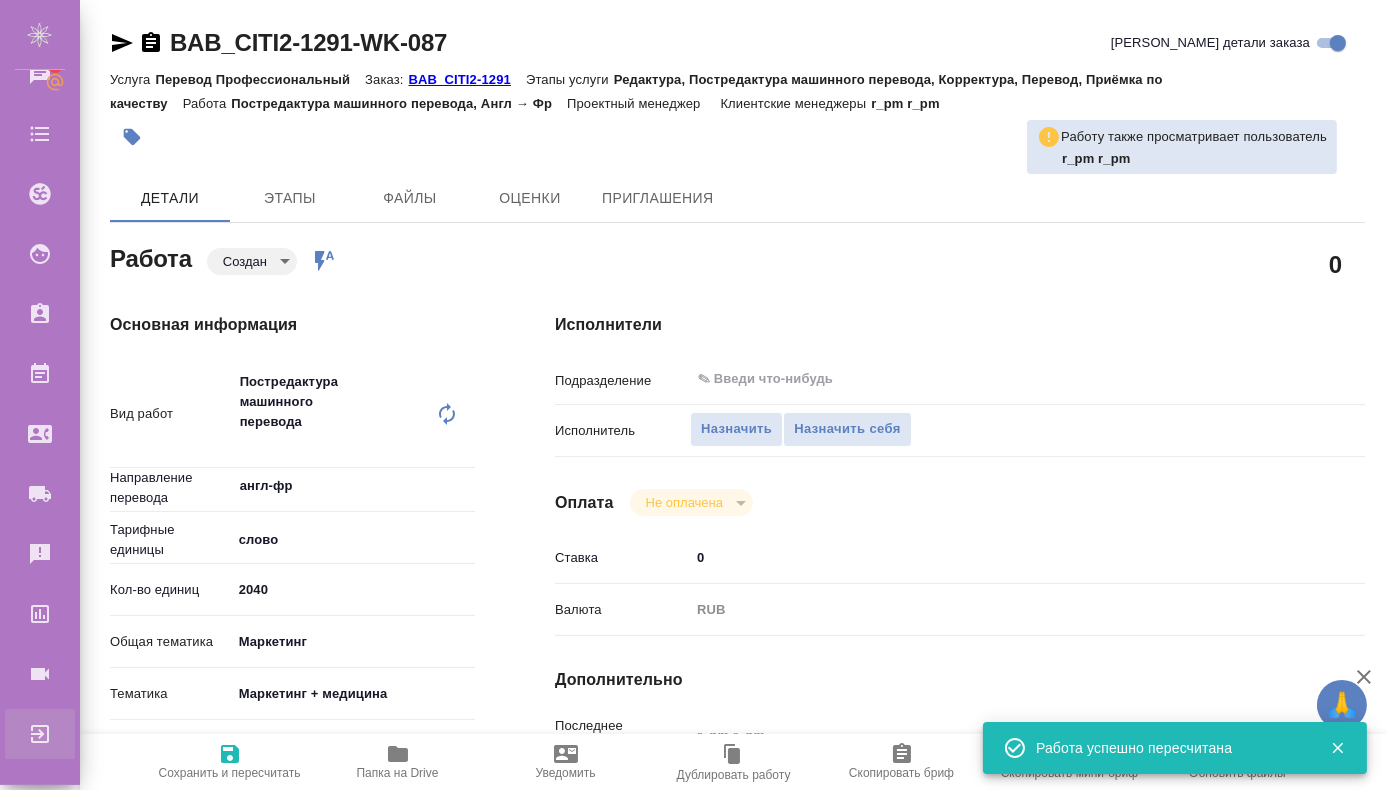 type on "x" 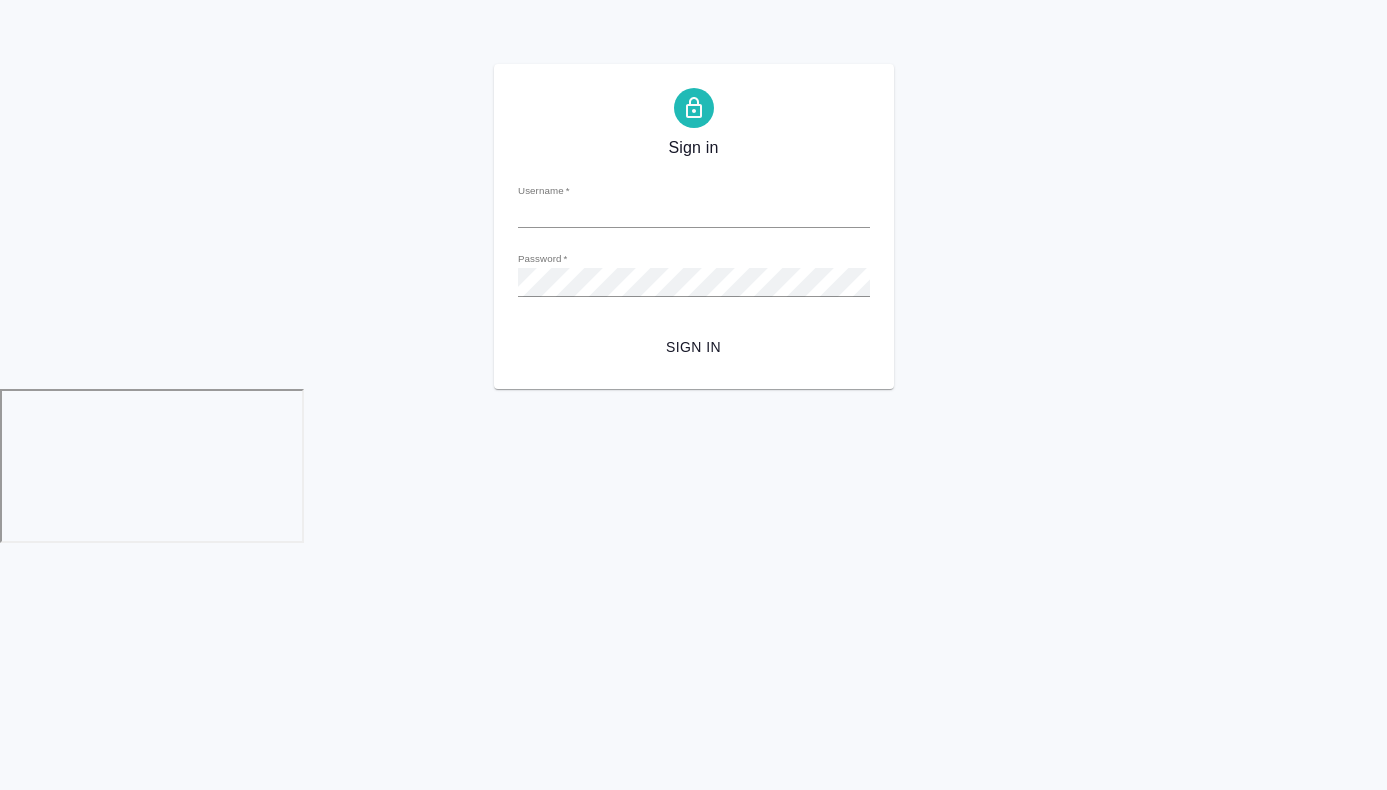 scroll, scrollTop: 0, scrollLeft: 0, axis: both 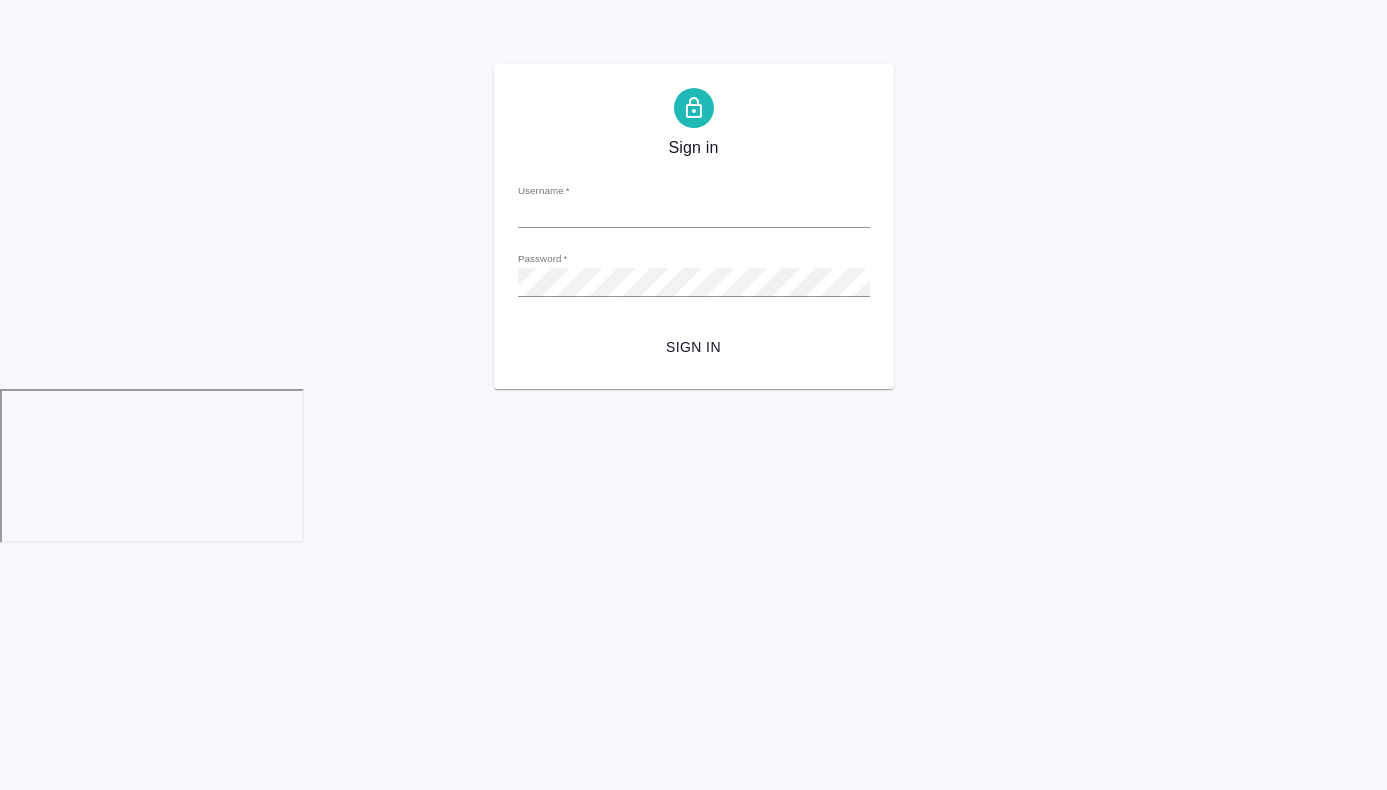type on "r_dtp@awatera.com" 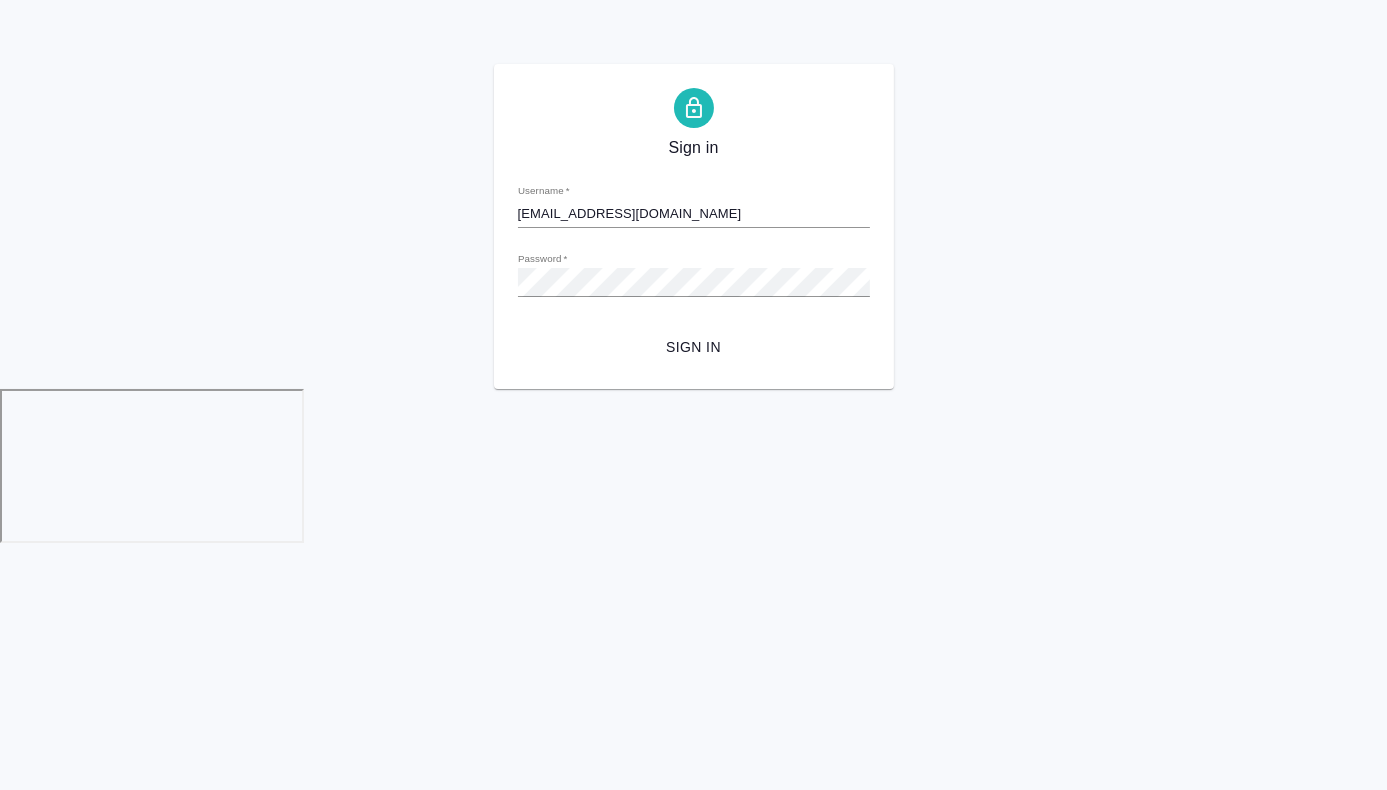 click on "Sign in Username   * r_dtp@awatera.com Password   * urlPath   * / Sign in" at bounding box center [694, 226] 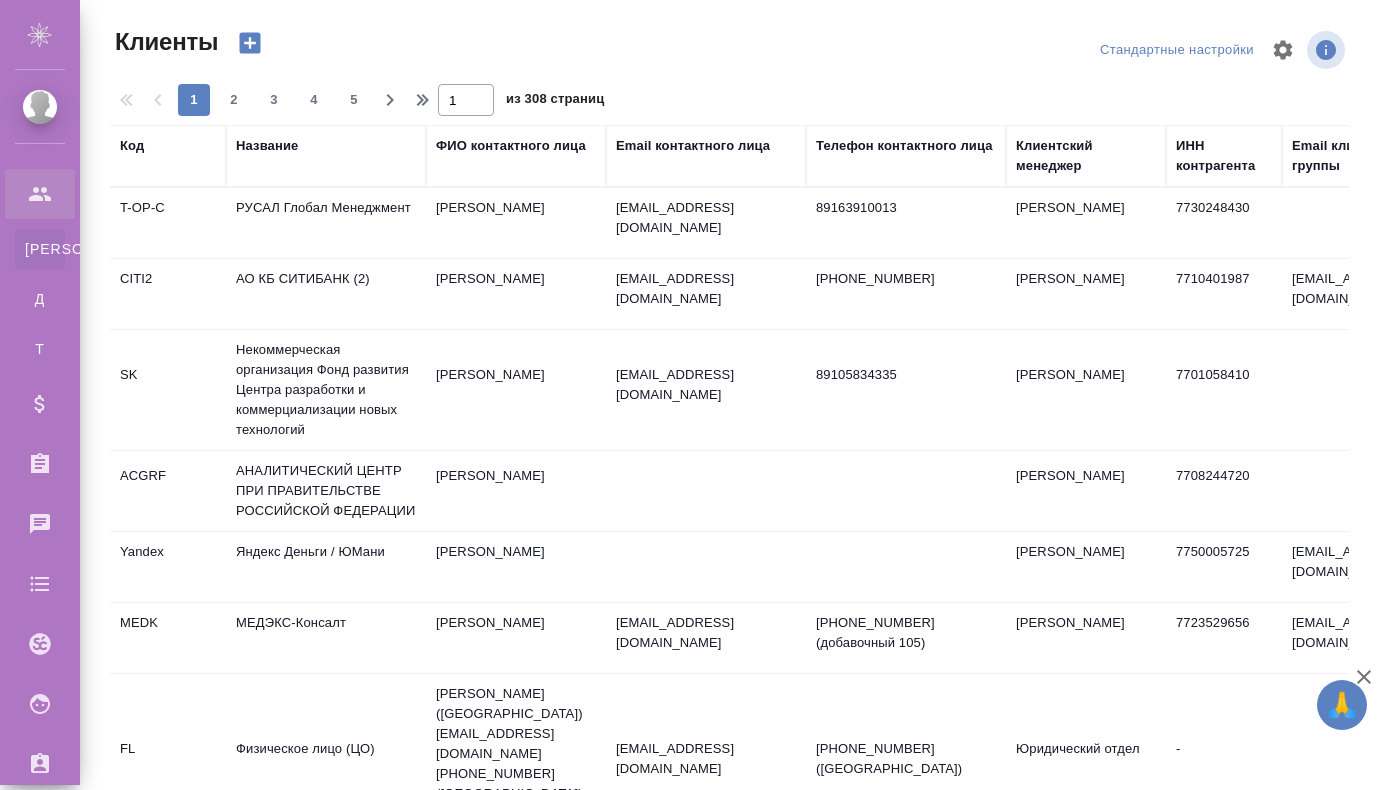 select on "RU" 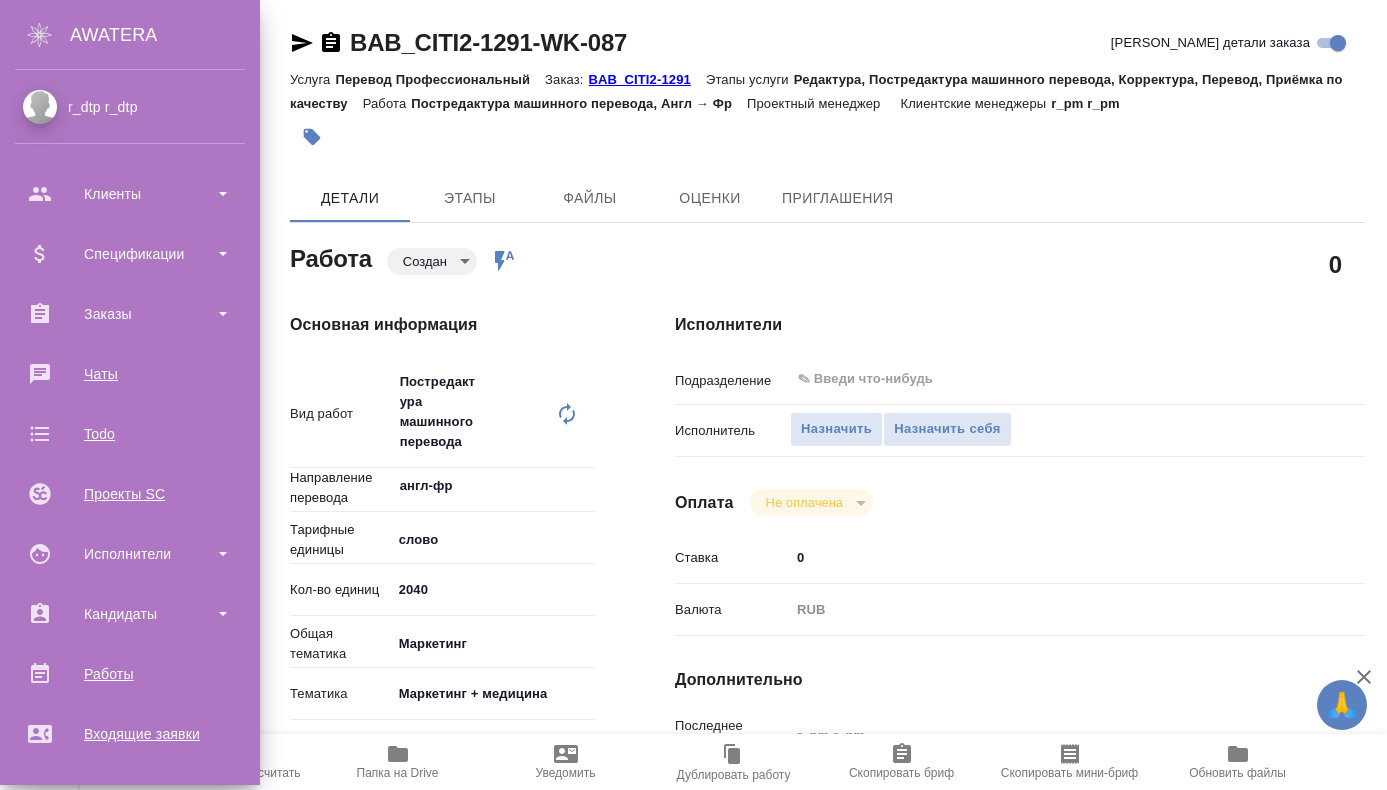 scroll, scrollTop: 0, scrollLeft: 0, axis: both 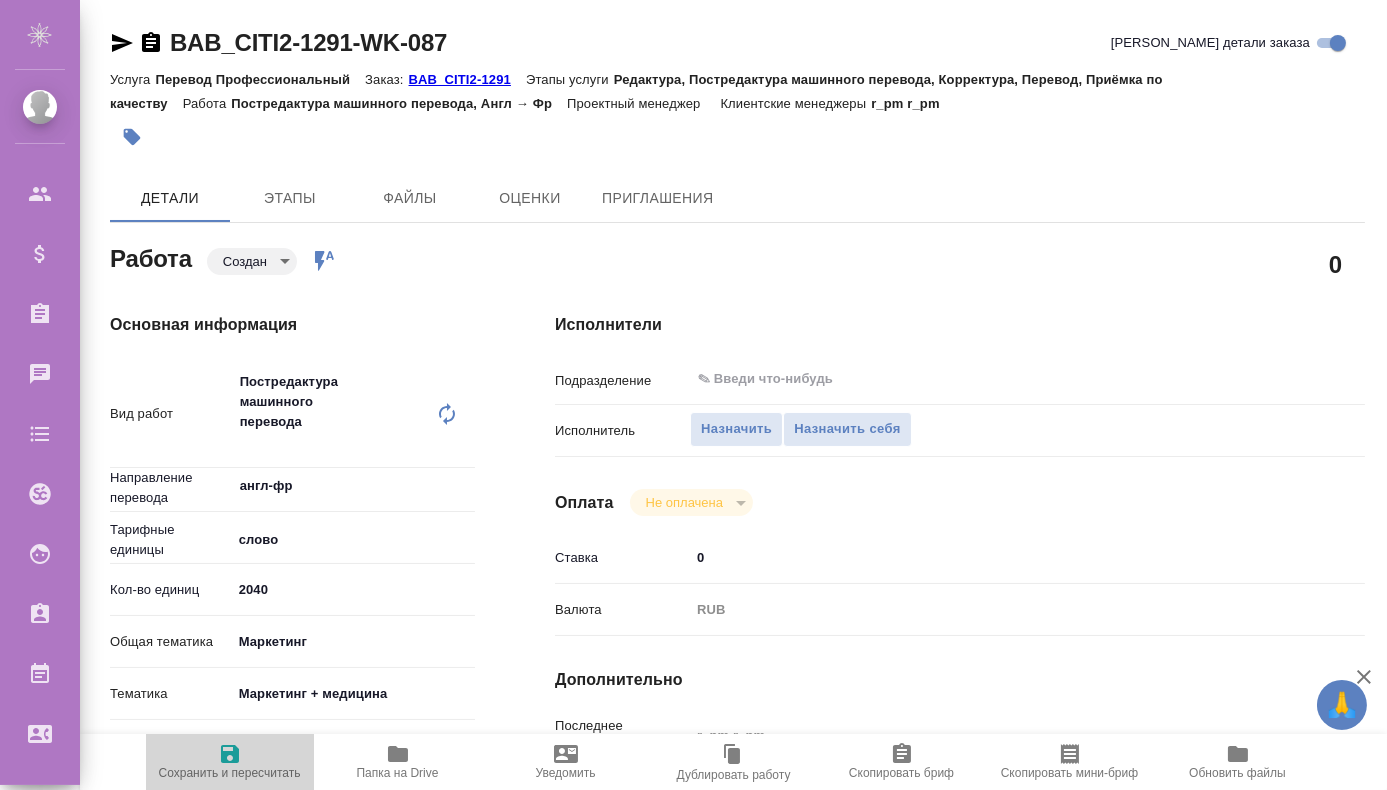click 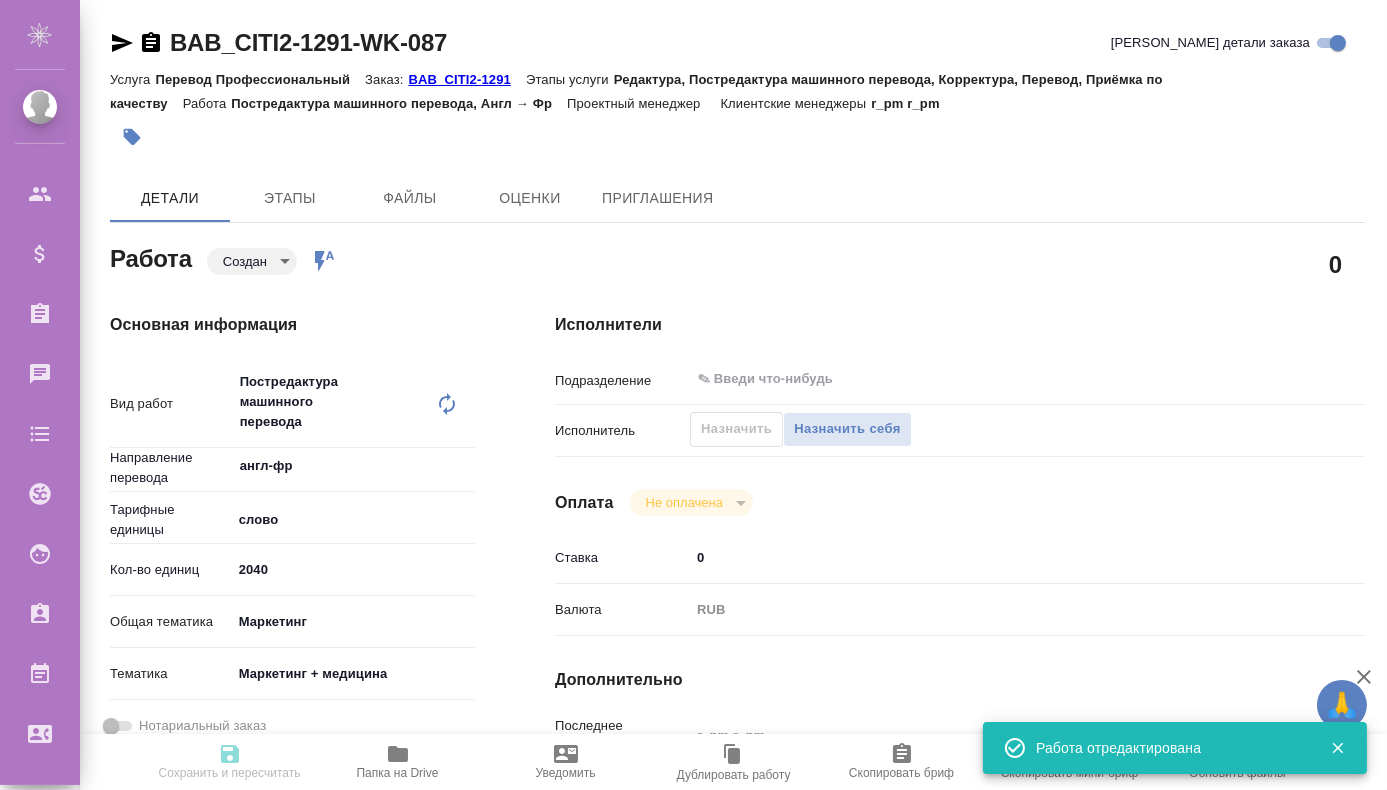 type on "created" 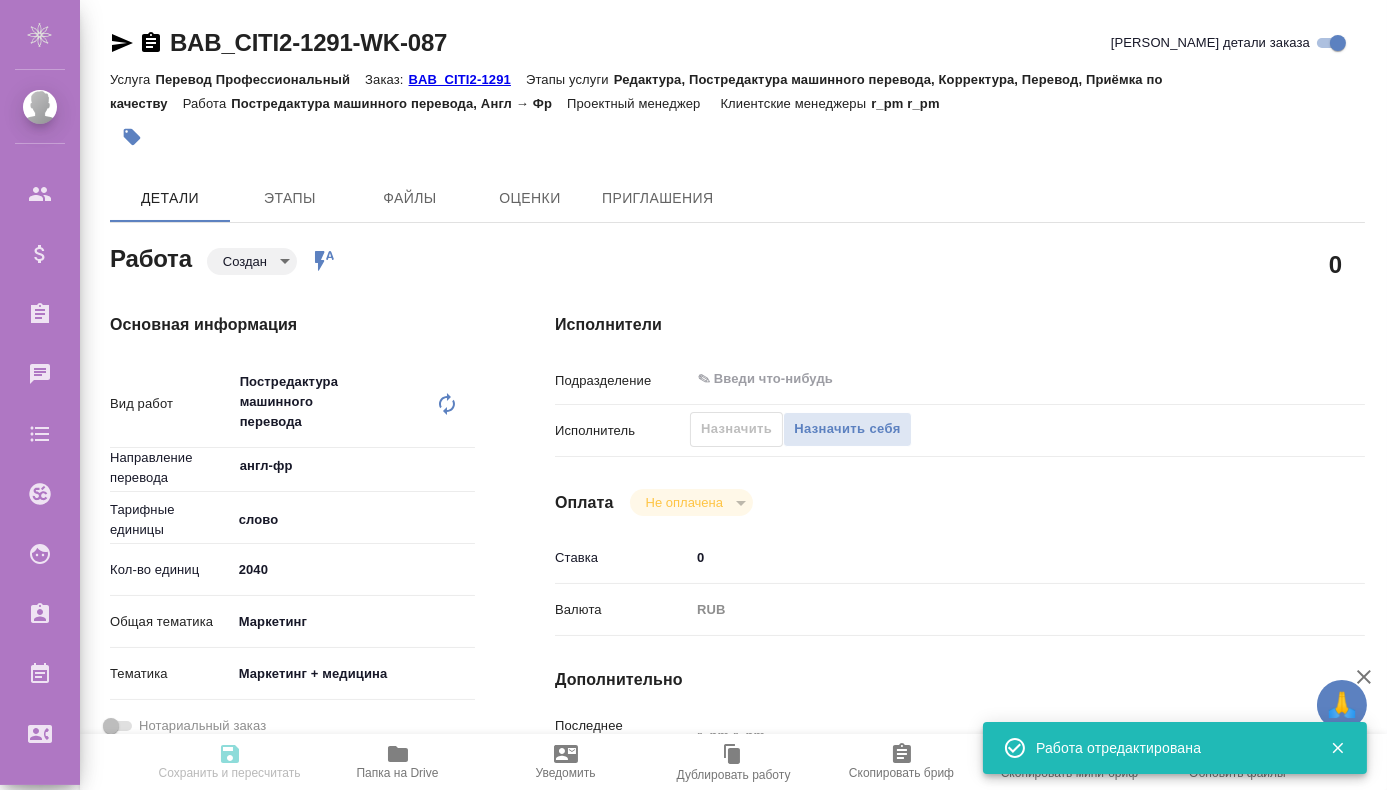 type on "[DATE] 15:23" 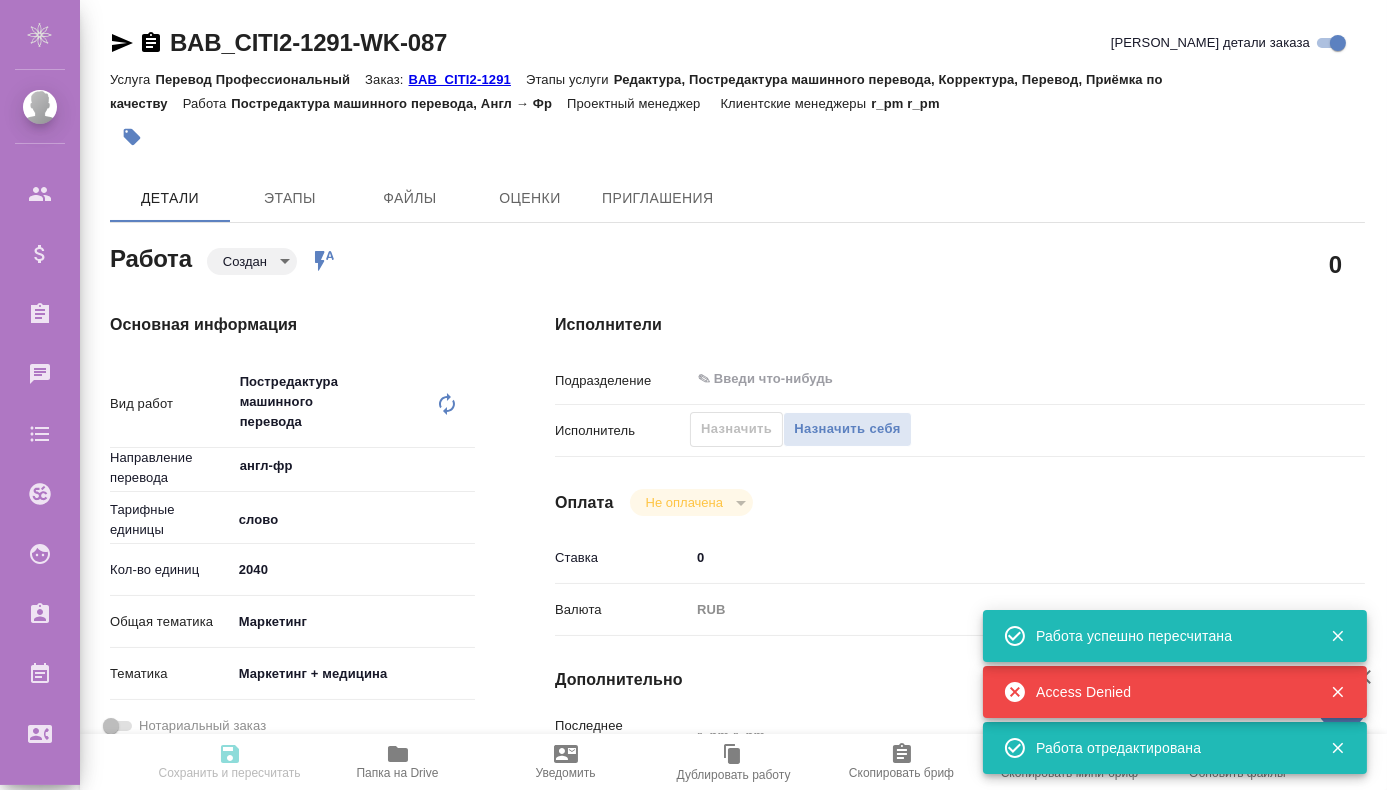 type on "created" 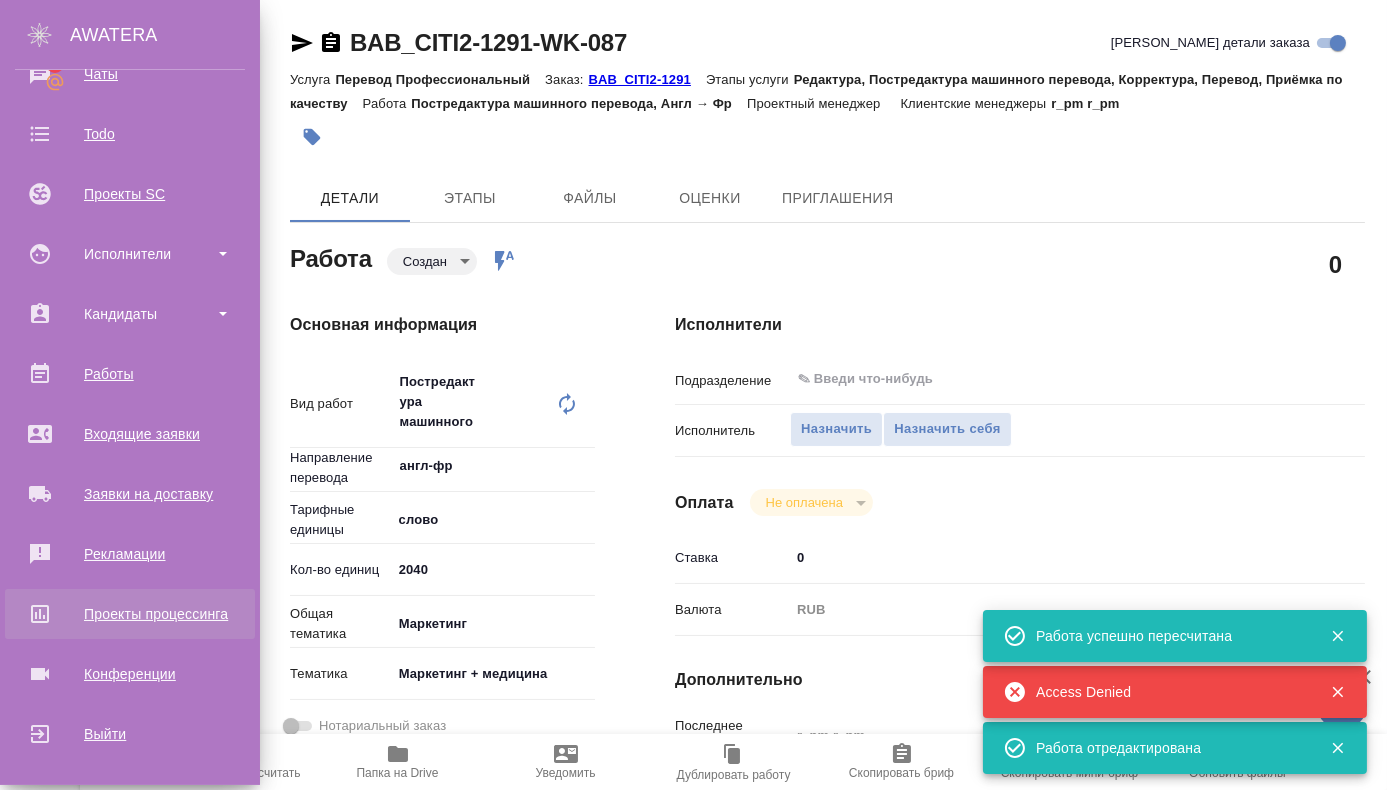 scroll, scrollTop: 304, scrollLeft: 0, axis: vertical 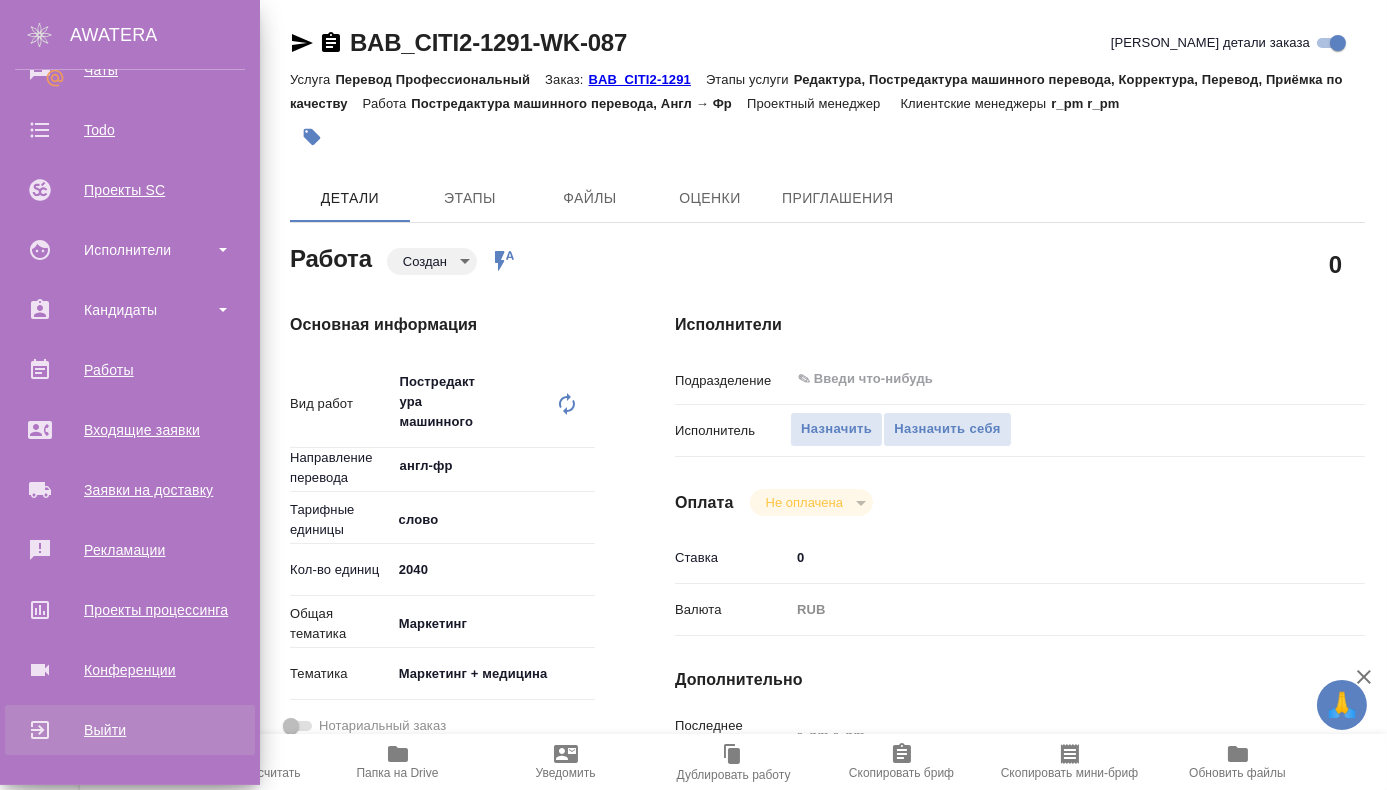 click on "Выйти" at bounding box center (130, 730) 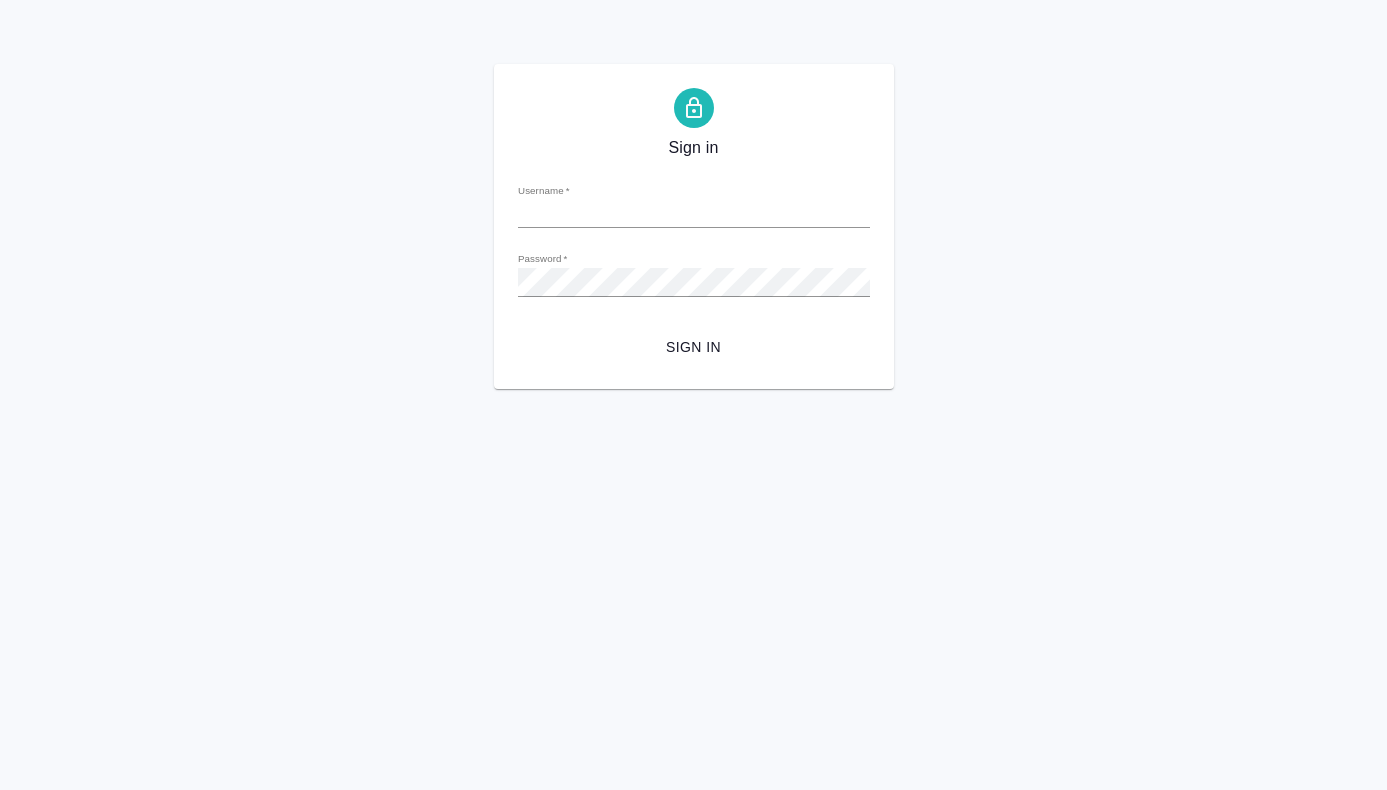 scroll, scrollTop: 0, scrollLeft: 0, axis: both 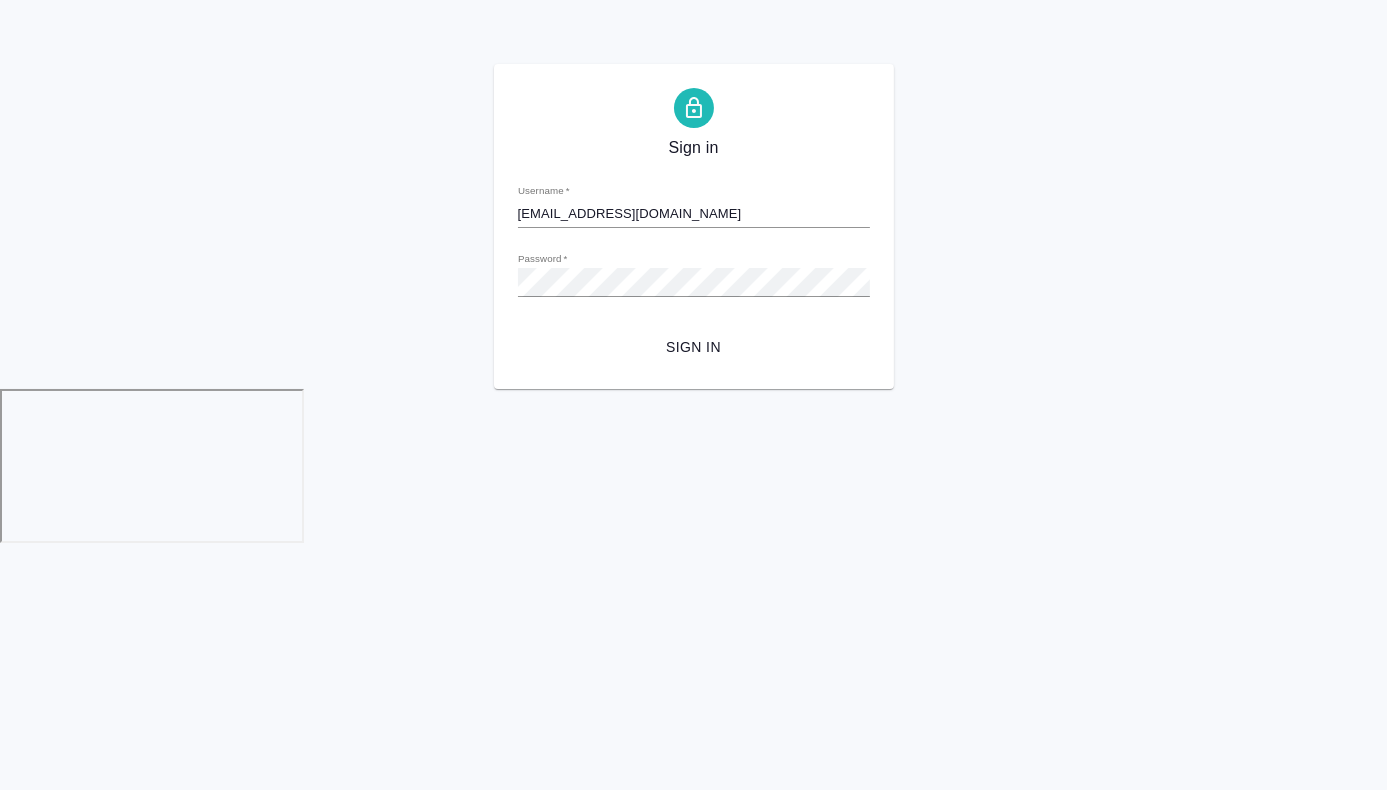 click on "[EMAIL_ADDRESS][DOMAIN_NAME]" at bounding box center [694, 214] 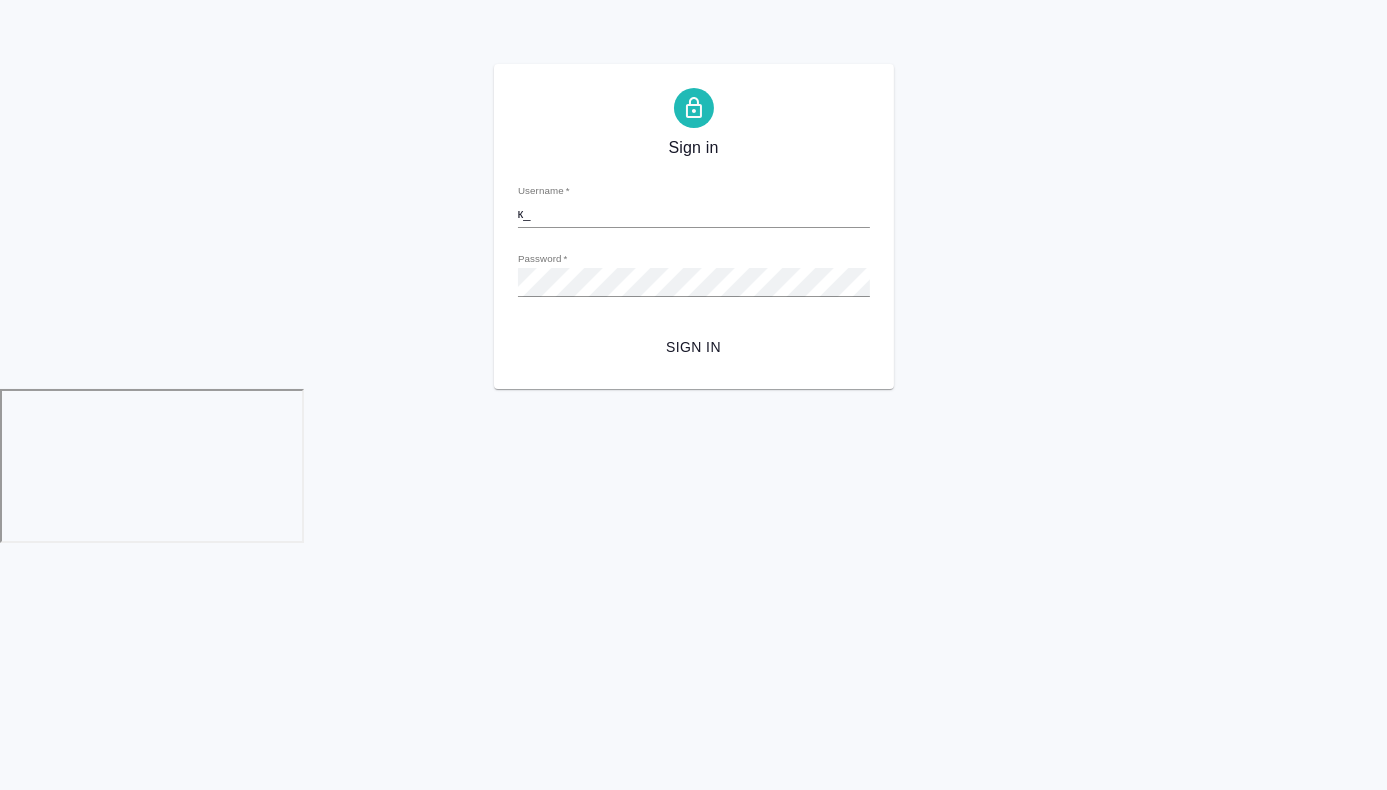 type on "к" 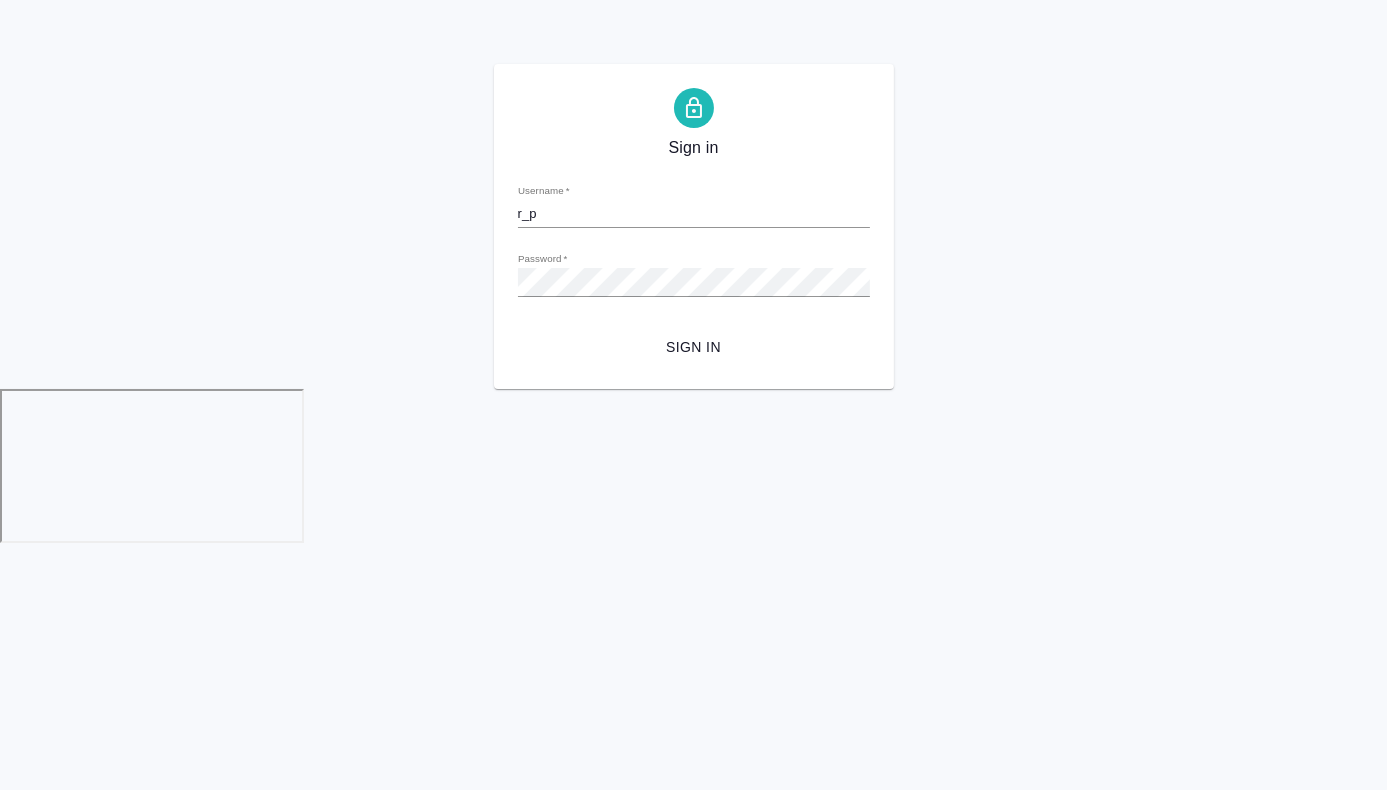 type on "[EMAIL_ADDRESS][DOMAIN_NAME]" 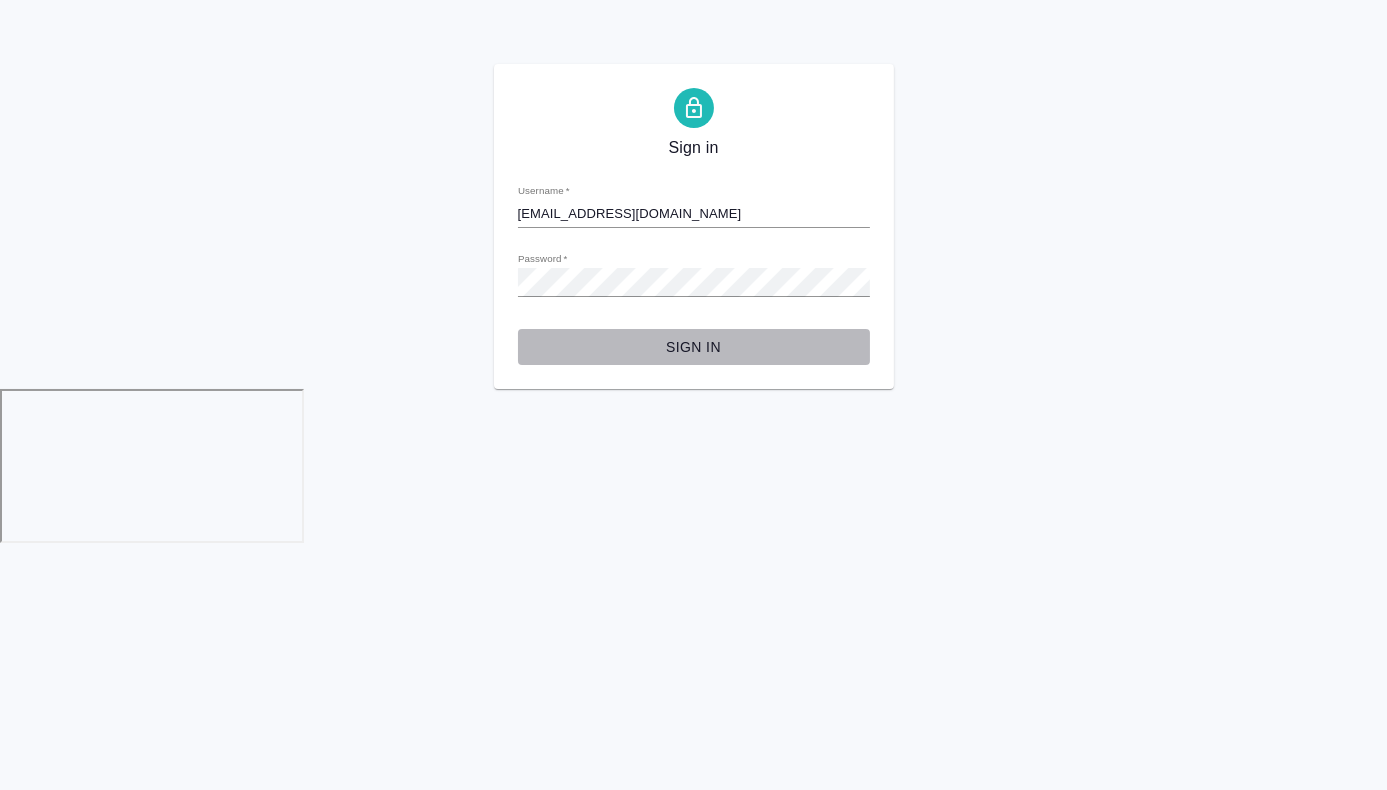 click on "Sign in" at bounding box center (694, 347) 